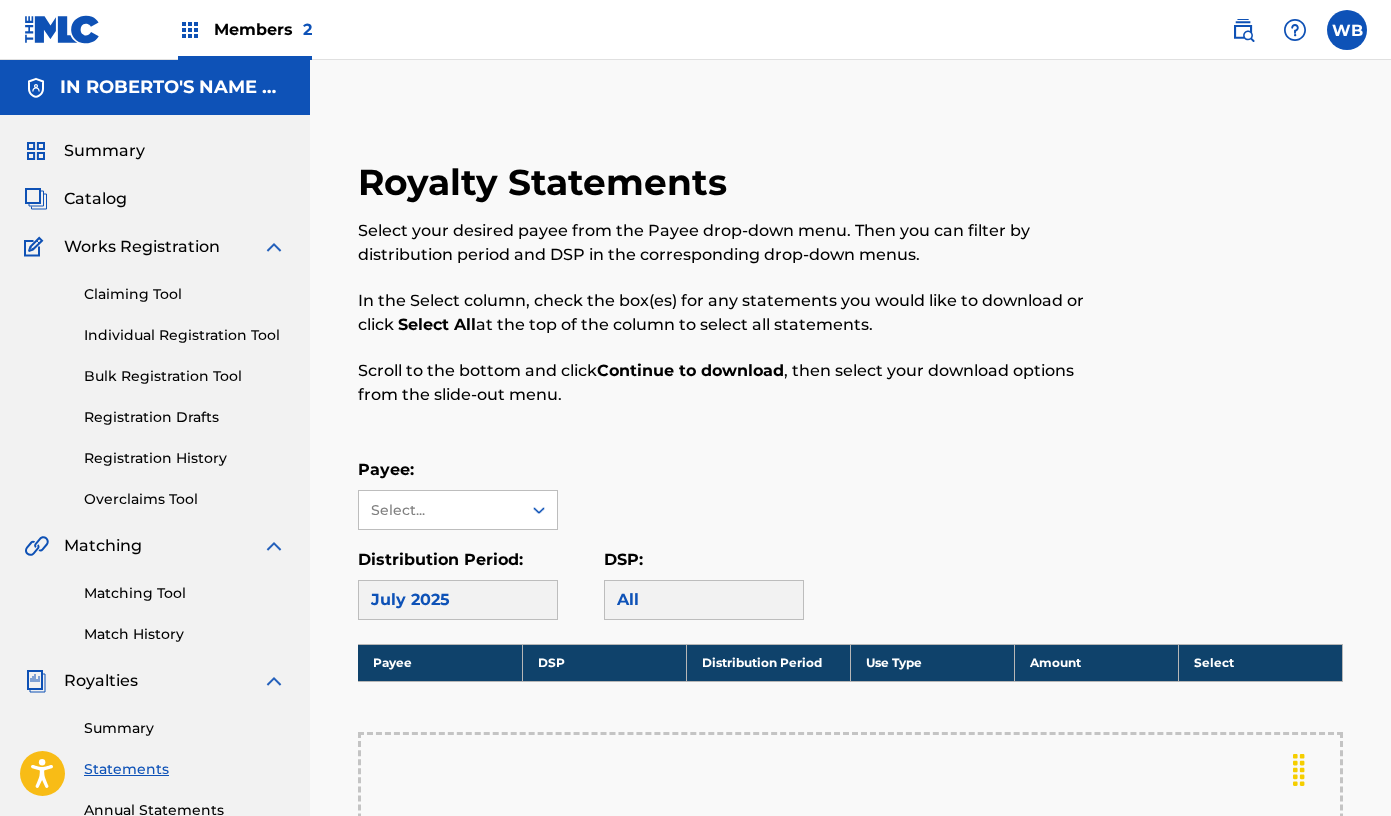 scroll, scrollTop: 0, scrollLeft: 0, axis: both 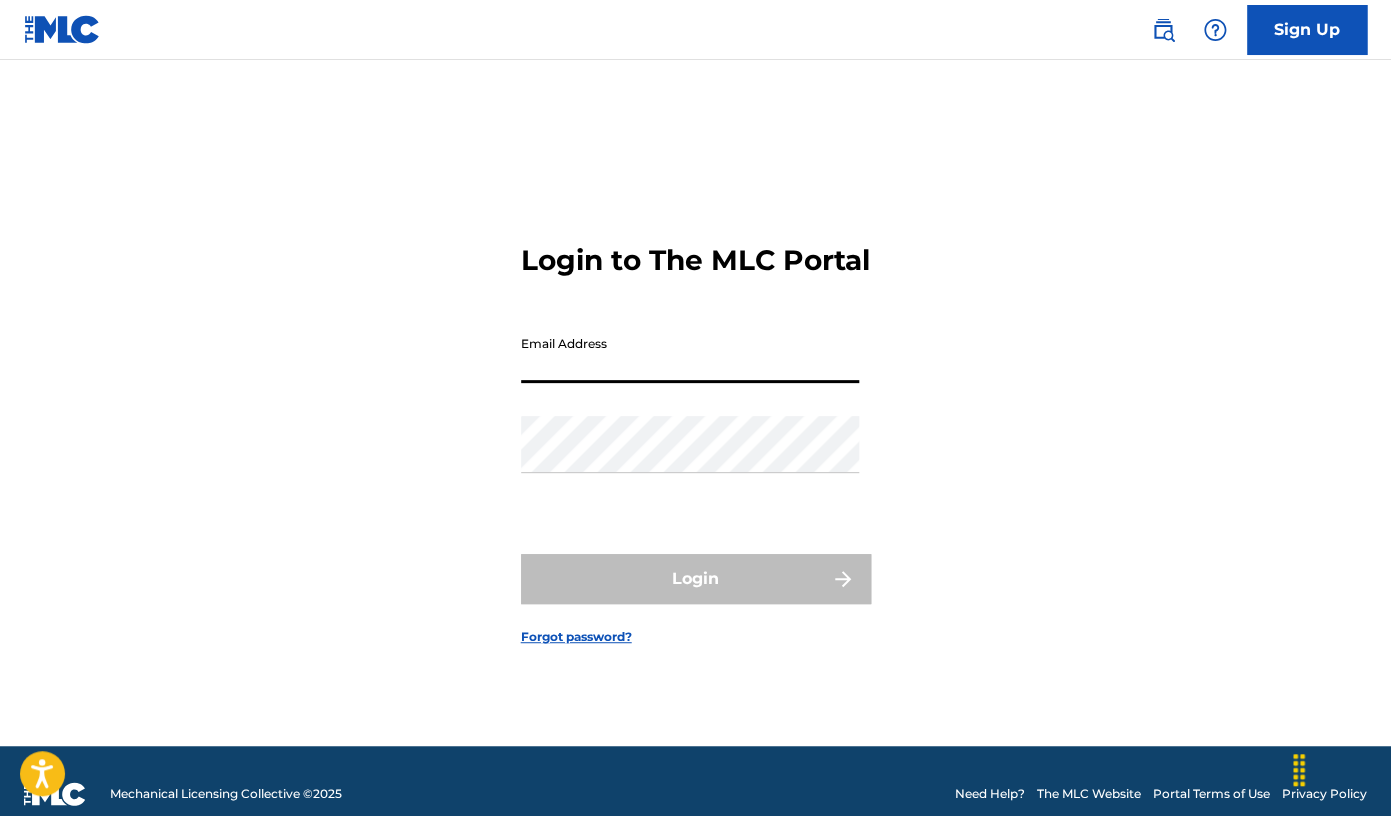 click on "Email Address" at bounding box center (690, 354) 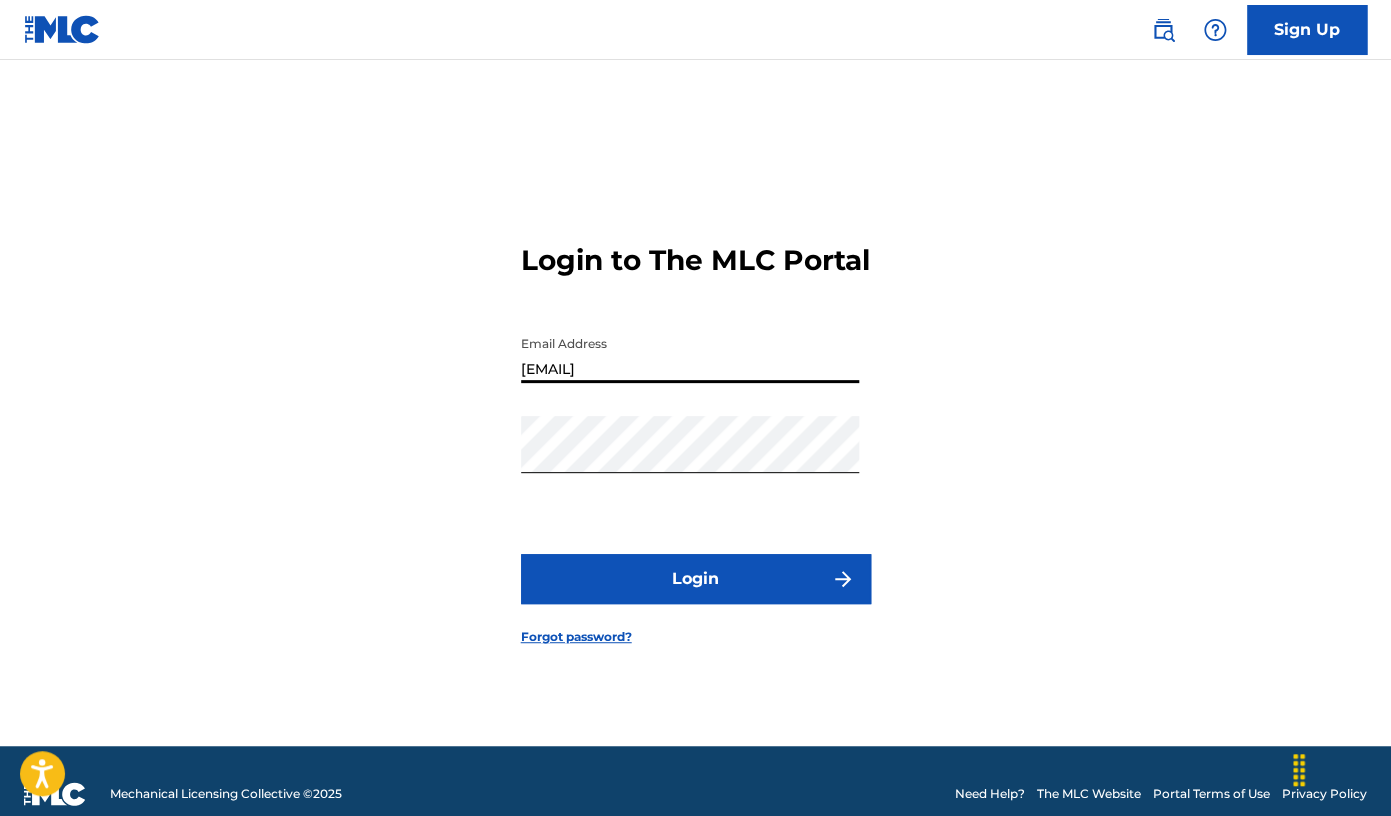 type on "[EMAIL]" 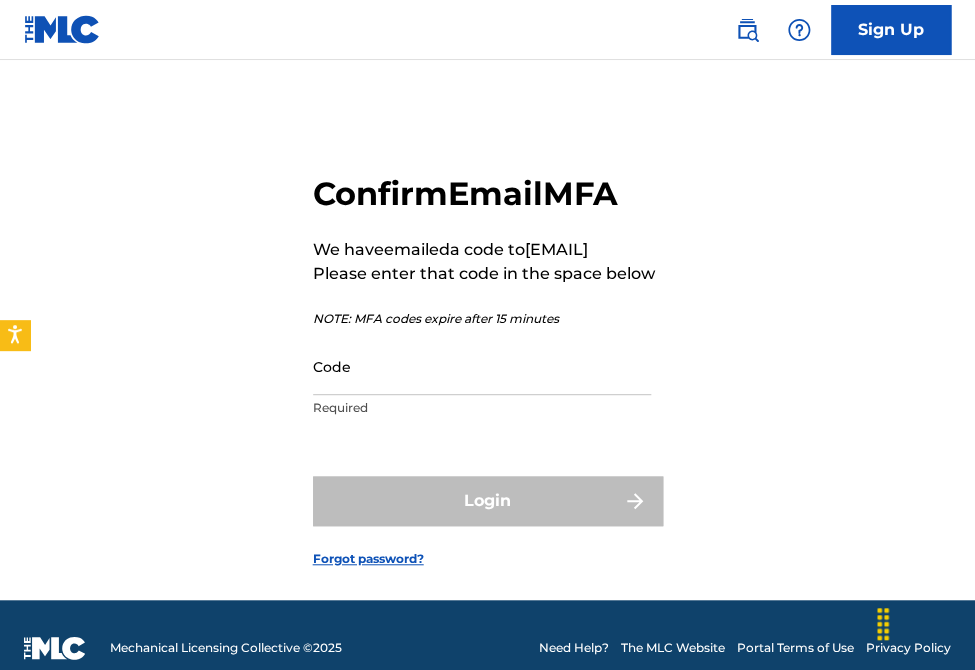 click on "Code" at bounding box center (482, 366) 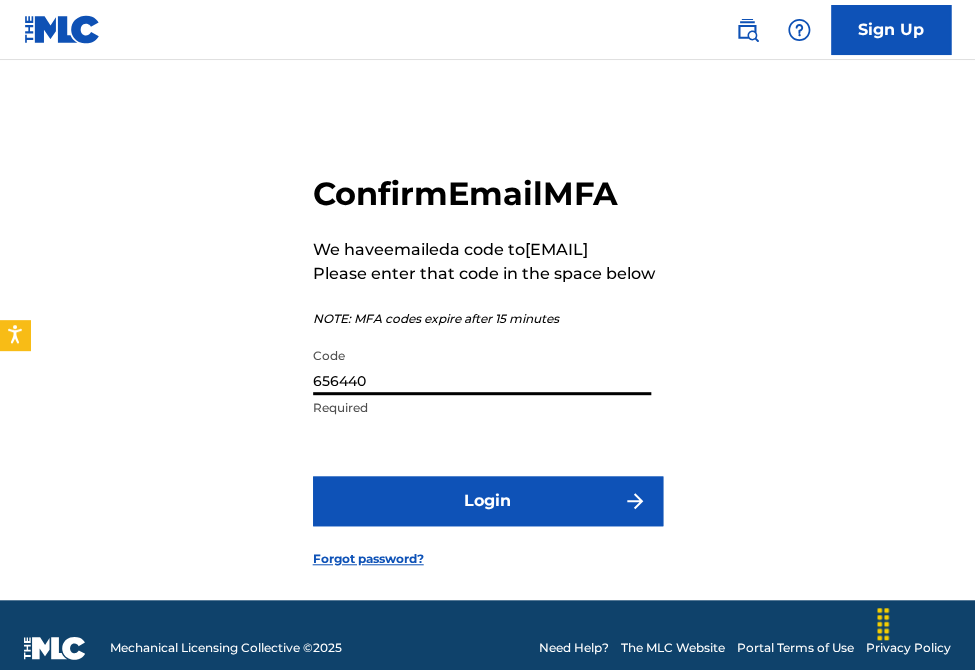 type on "656440" 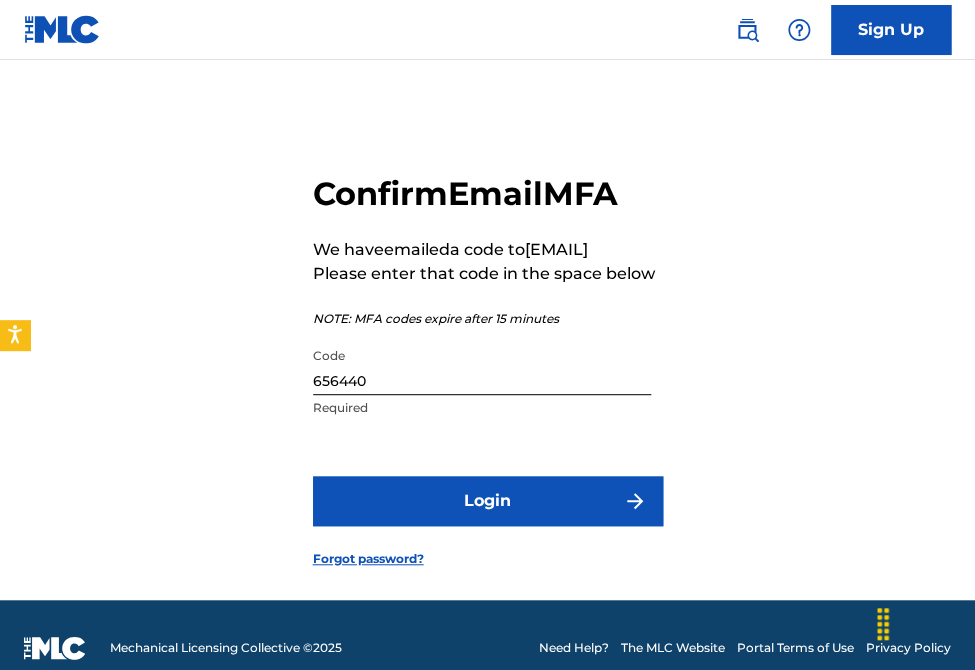 click on "Login" at bounding box center [488, 501] 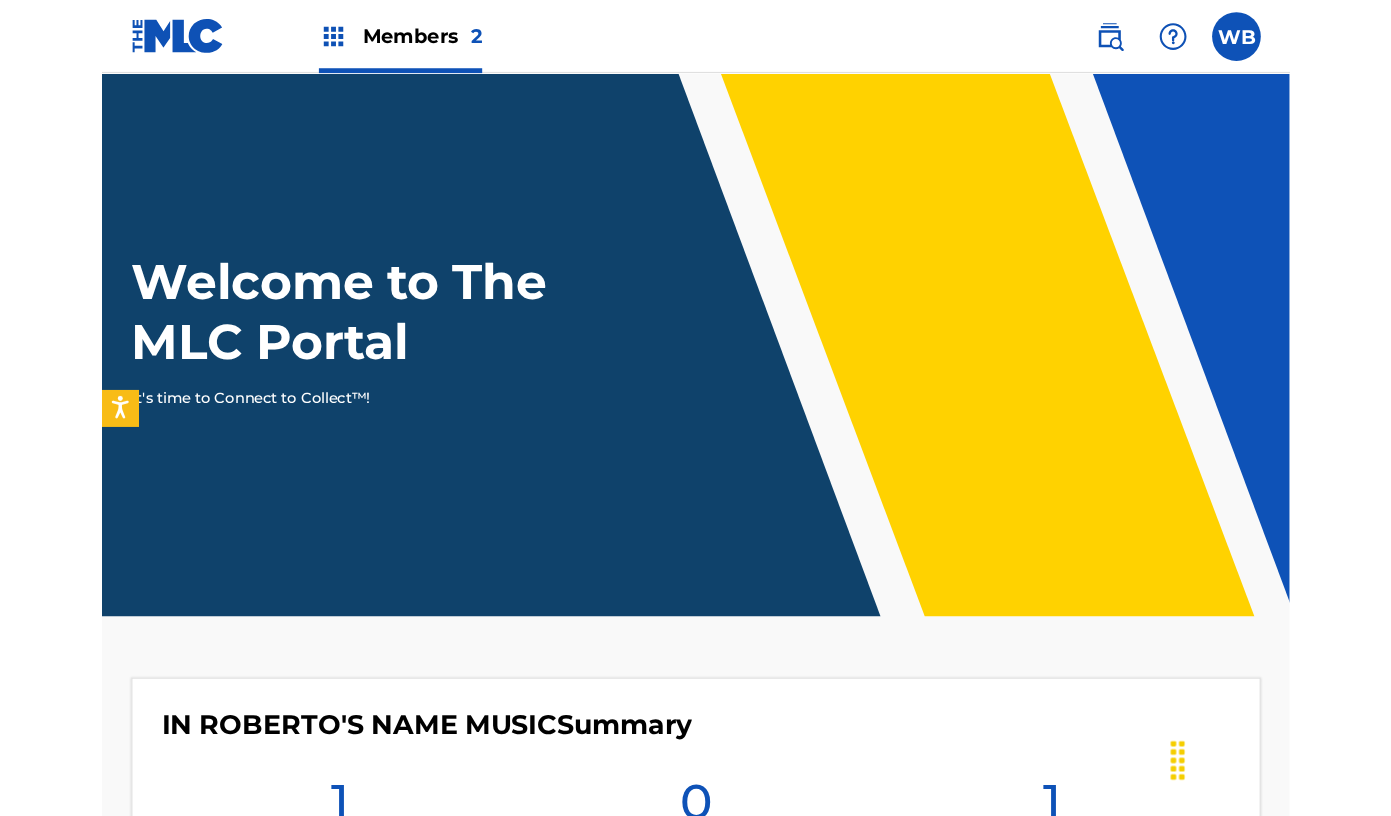 scroll, scrollTop: 0, scrollLeft: 0, axis: both 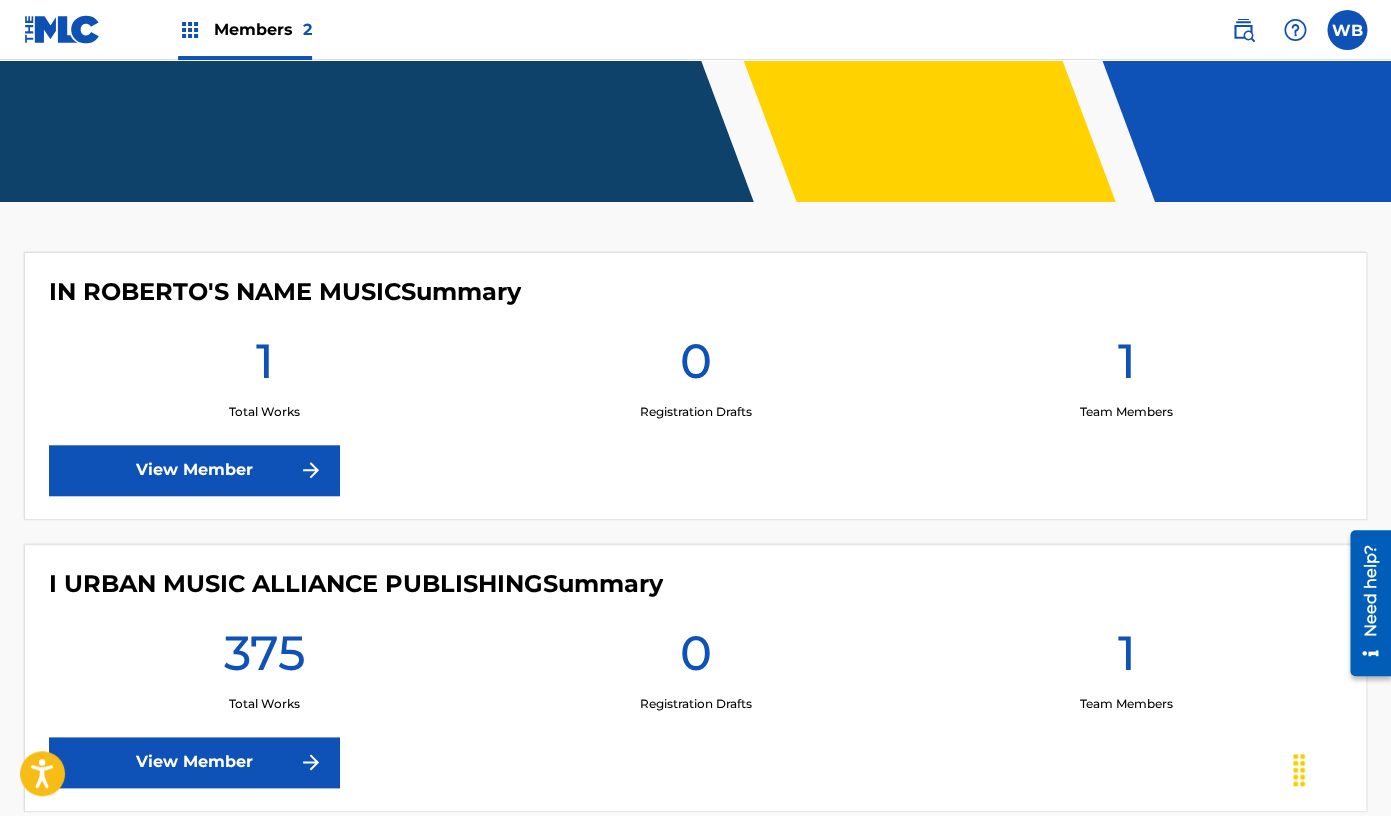 click on "View Member" at bounding box center [194, 470] 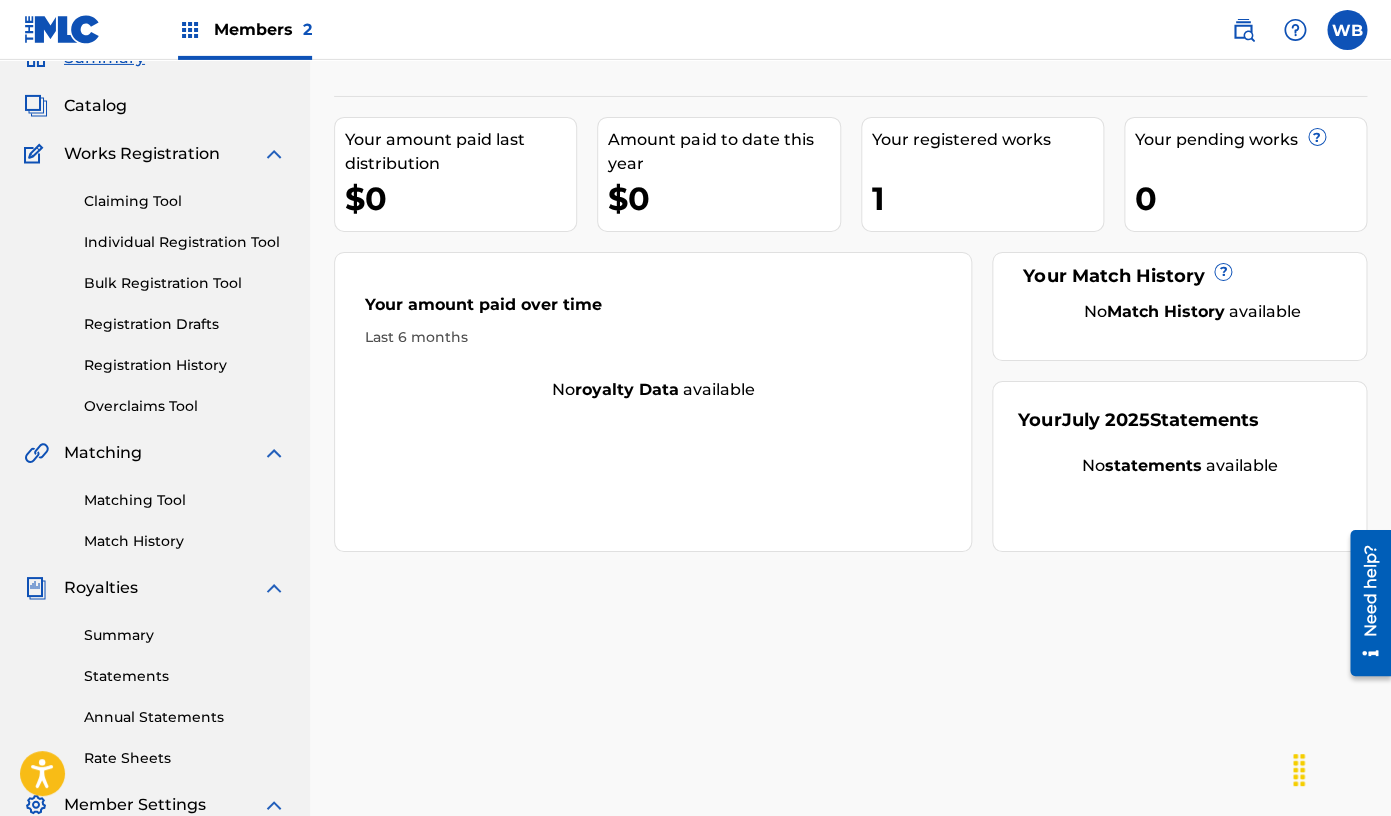 scroll, scrollTop: 96, scrollLeft: 0, axis: vertical 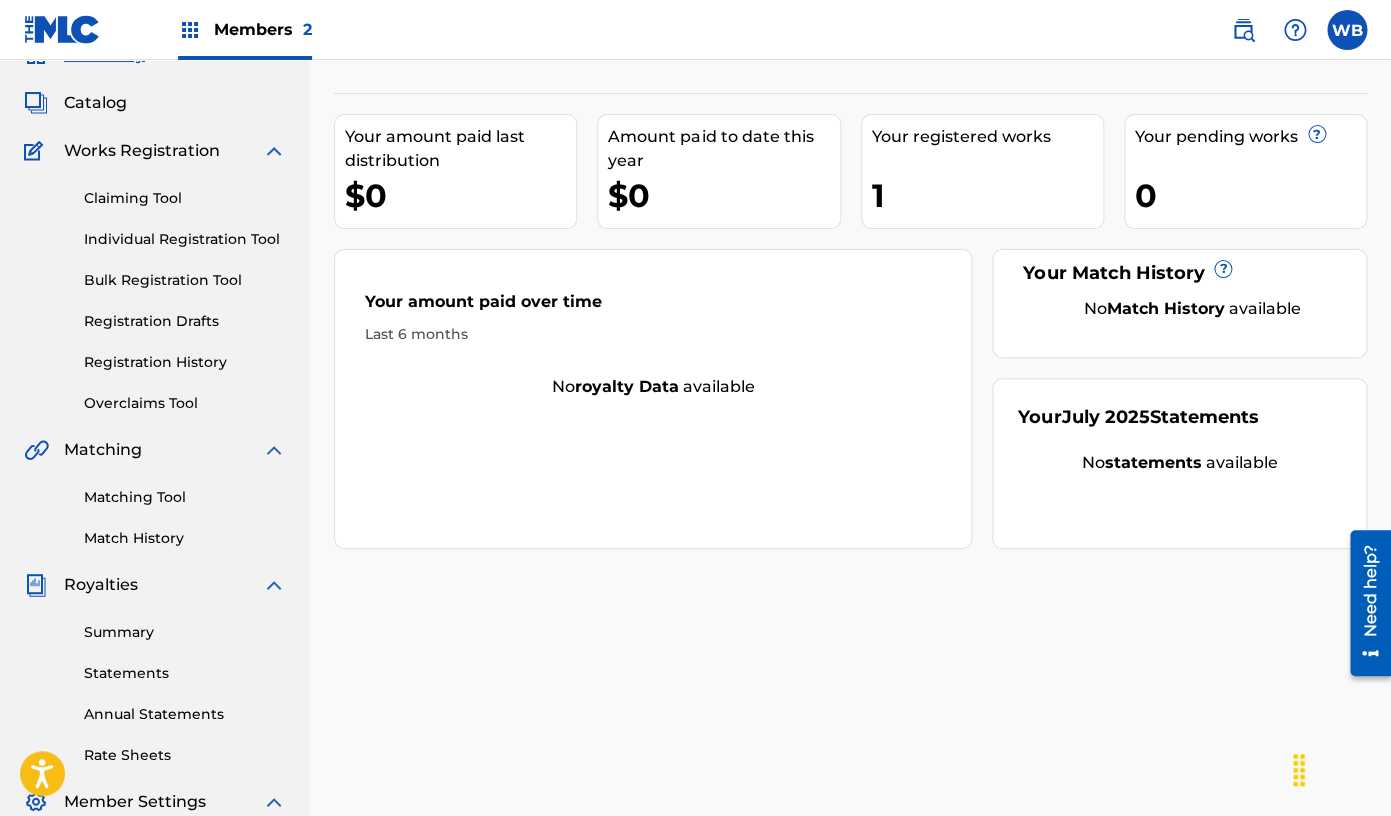 click on "Summary" at bounding box center (185, 632) 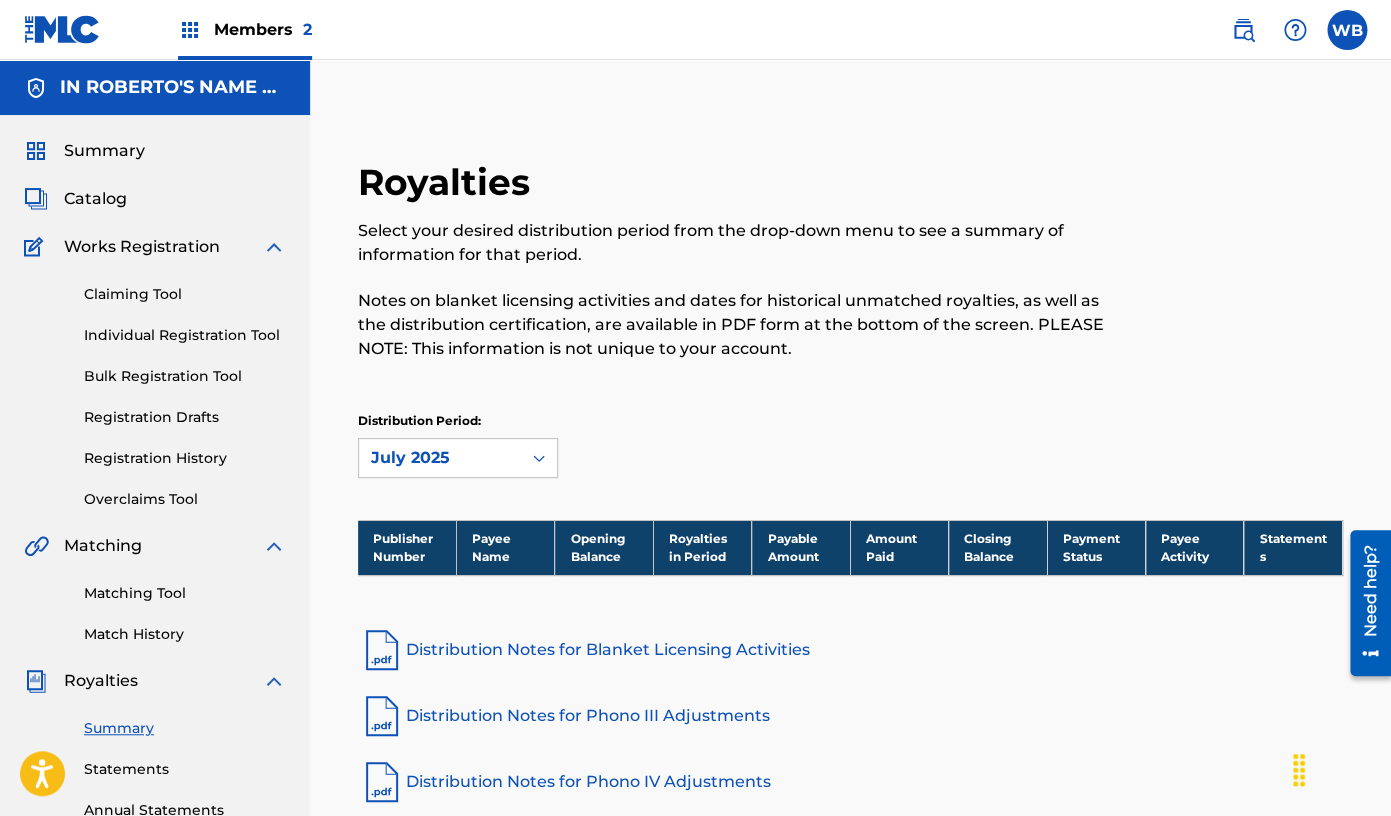 click on "Statements" at bounding box center [185, 769] 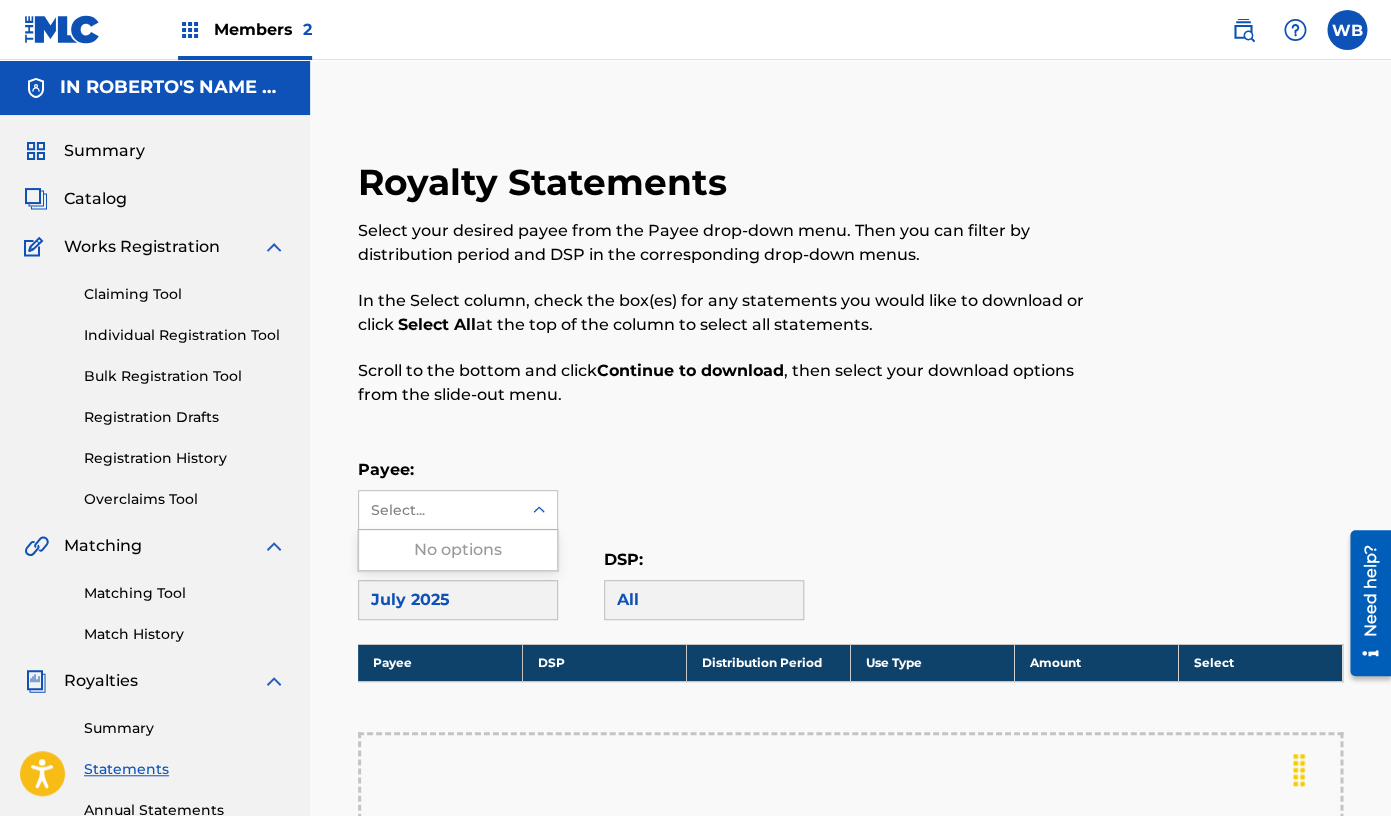 click on "Select..." at bounding box center [439, 510] 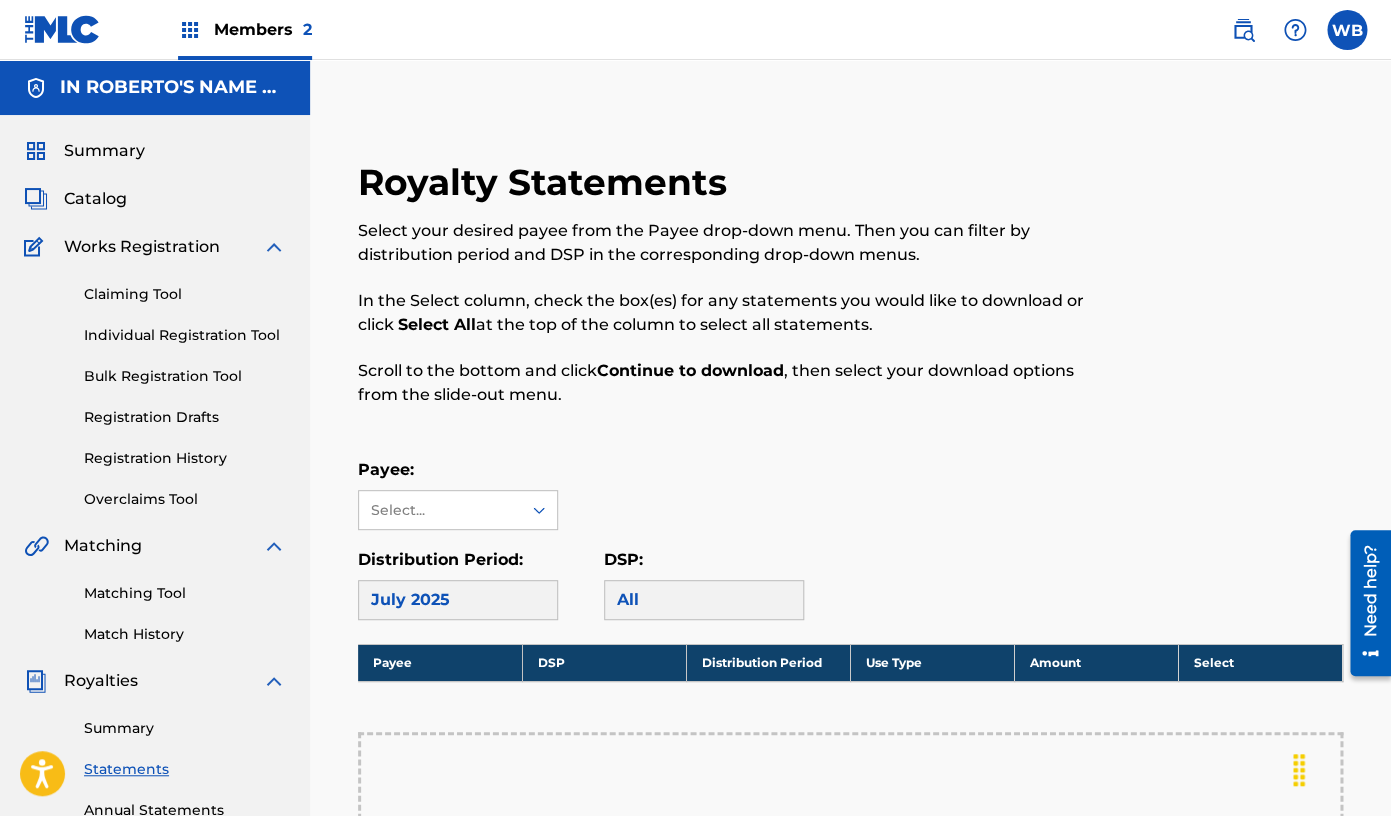 click on "Select..." at bounding box center [439, 510] 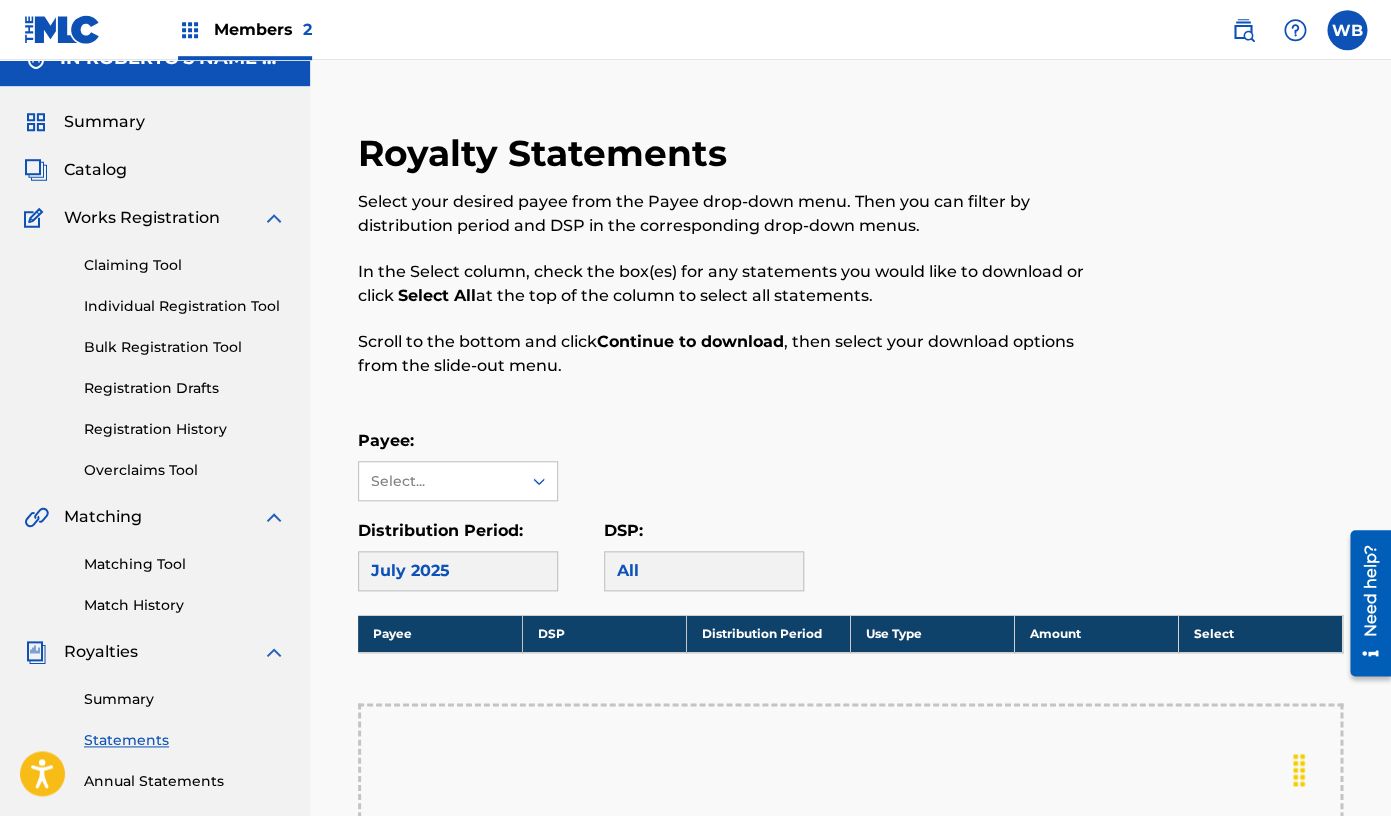 scroll, scrollTop: 0, scrollLeft: 0, axis: both 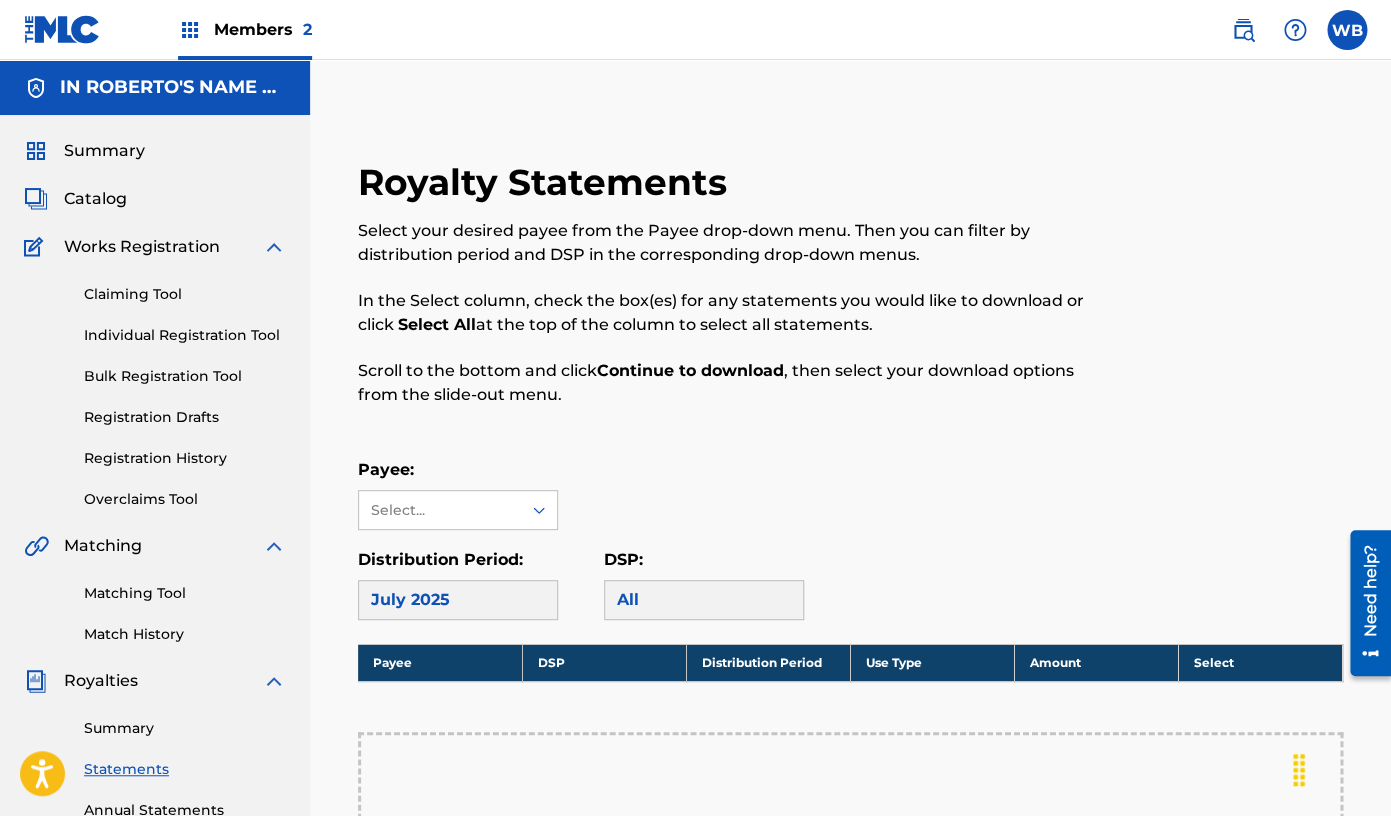click on "Catalog" at bounding box center [95, 199] 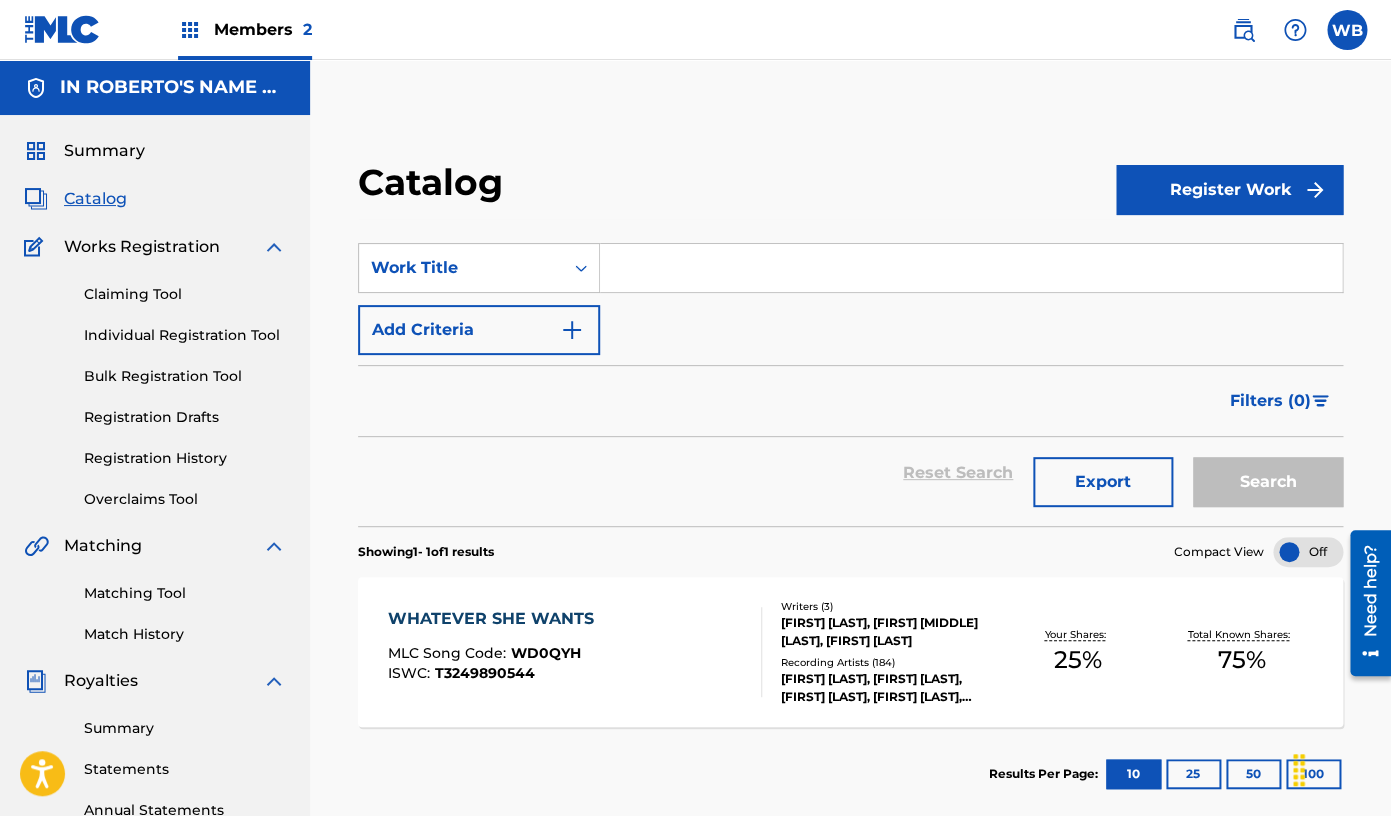 click on "[FIRST] [LAST], [FIRST] [MIDDLE] [LAST], [FIRST] [LAST]" at bounding box center (888, 632) 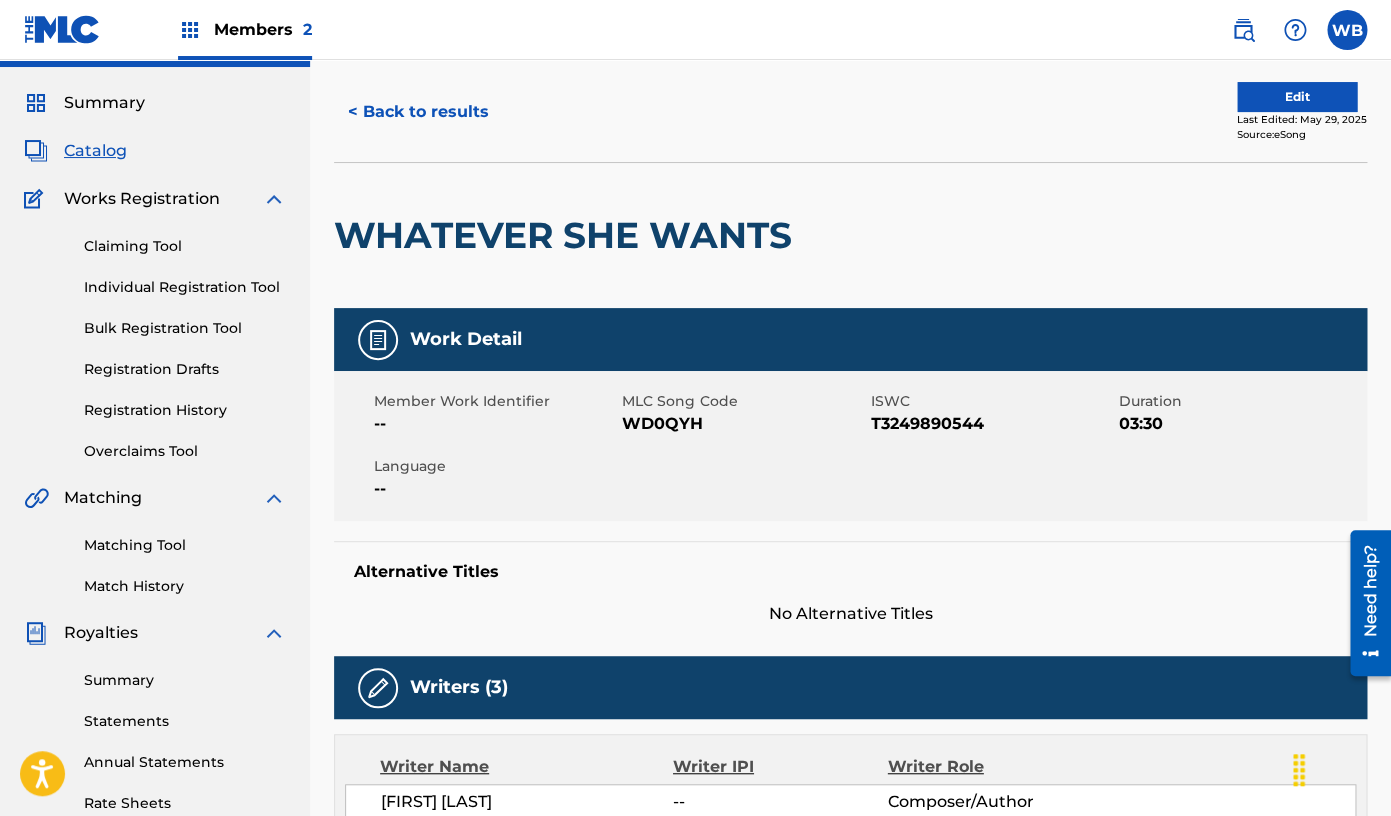 scroll, scrollTop: 0, scrollLeft: 0, axis: both 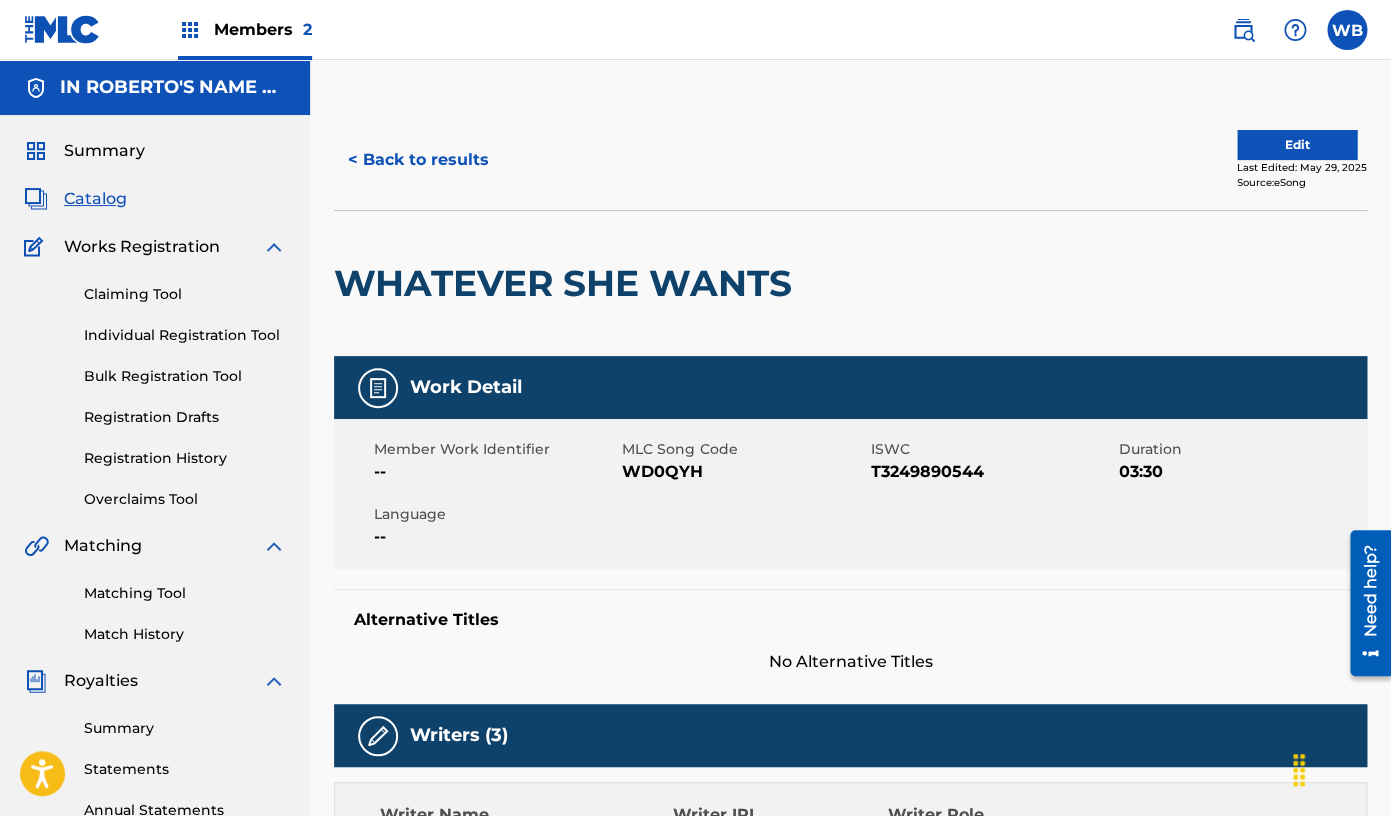 click on "Summary" at bounding box center [104, 151] 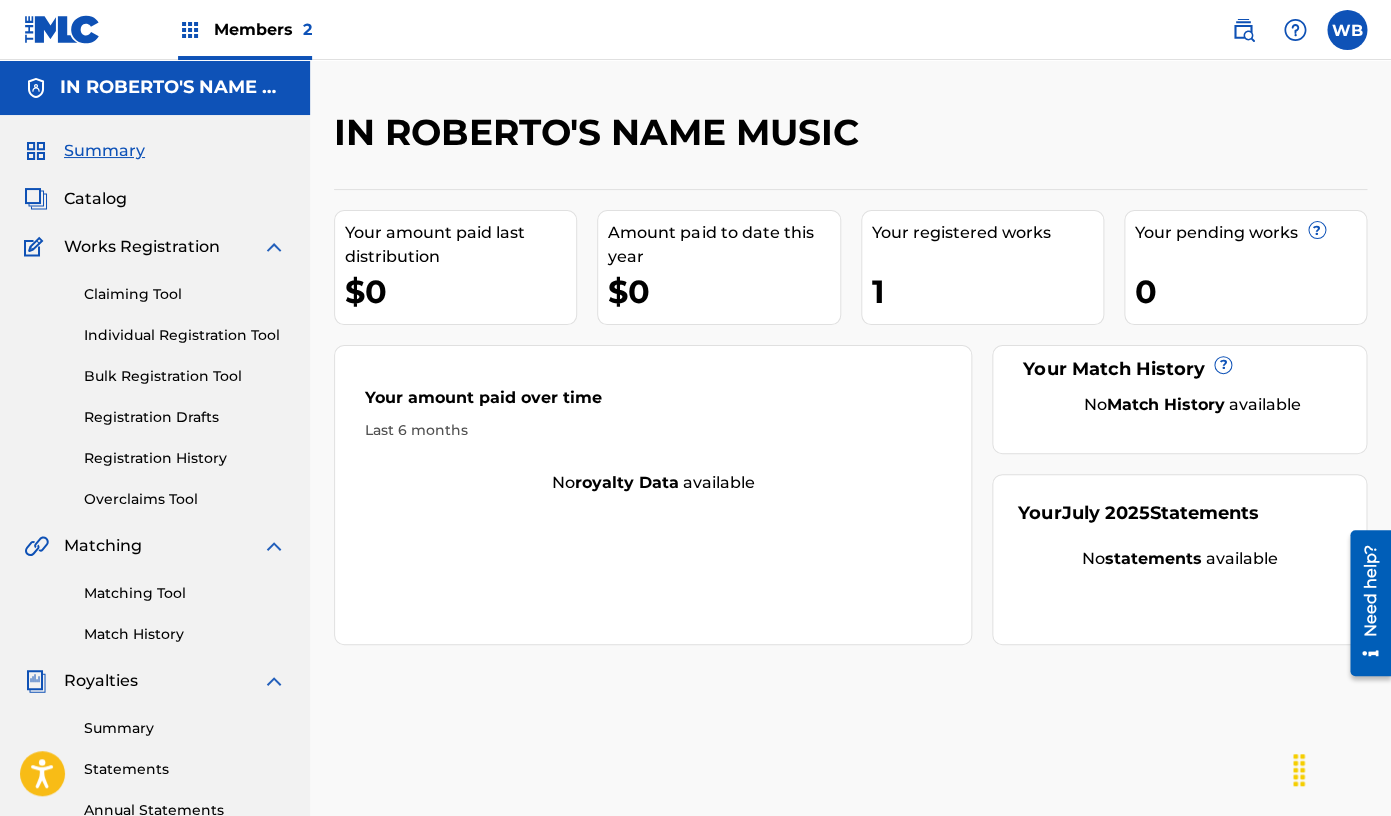 click on "Works Registration" at bounding box center (142, 247) 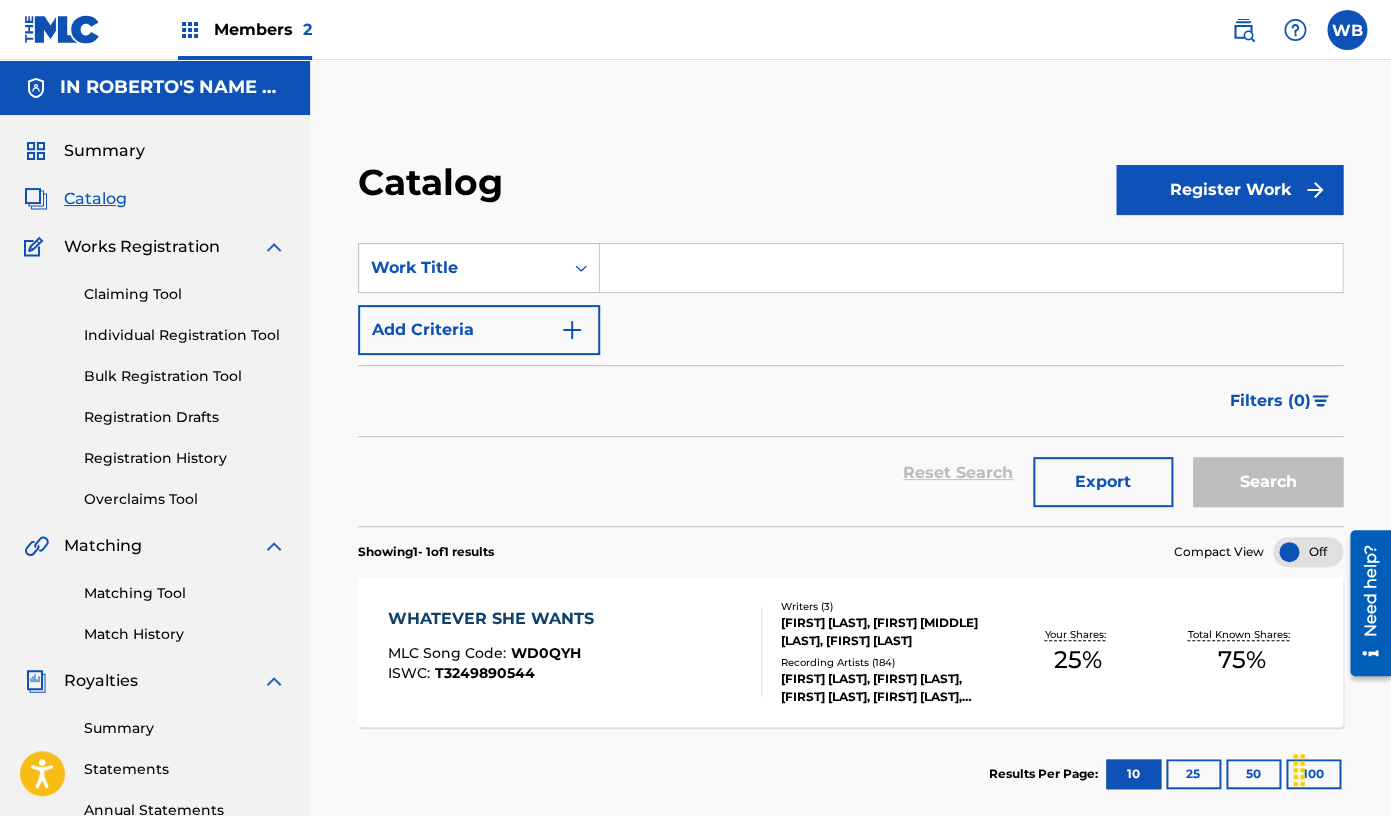 click on "WHATEVER SHE WANTS" at bounding box center (496, 619) 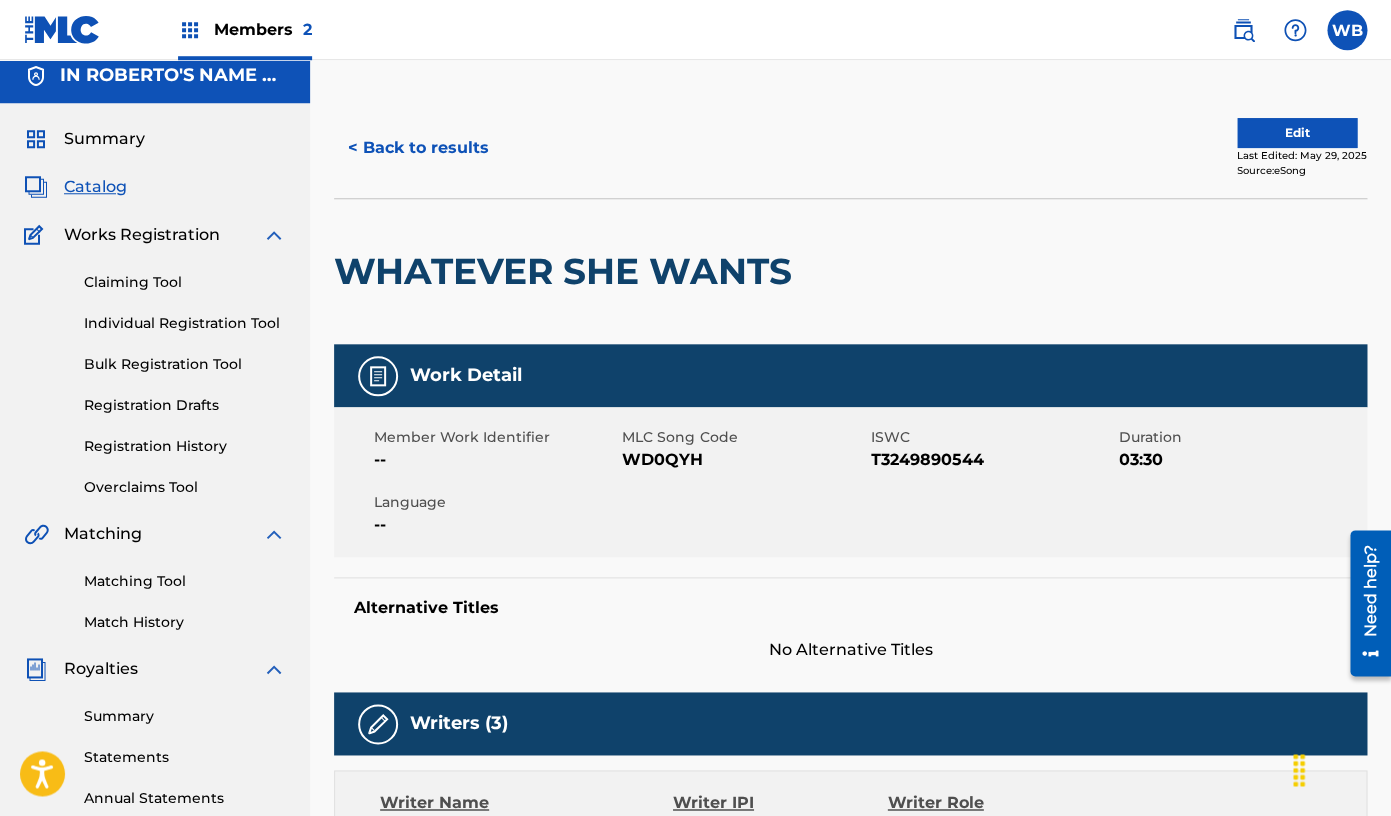 scroll, scrollTop: 0, scrollLeft: 0, axis: both 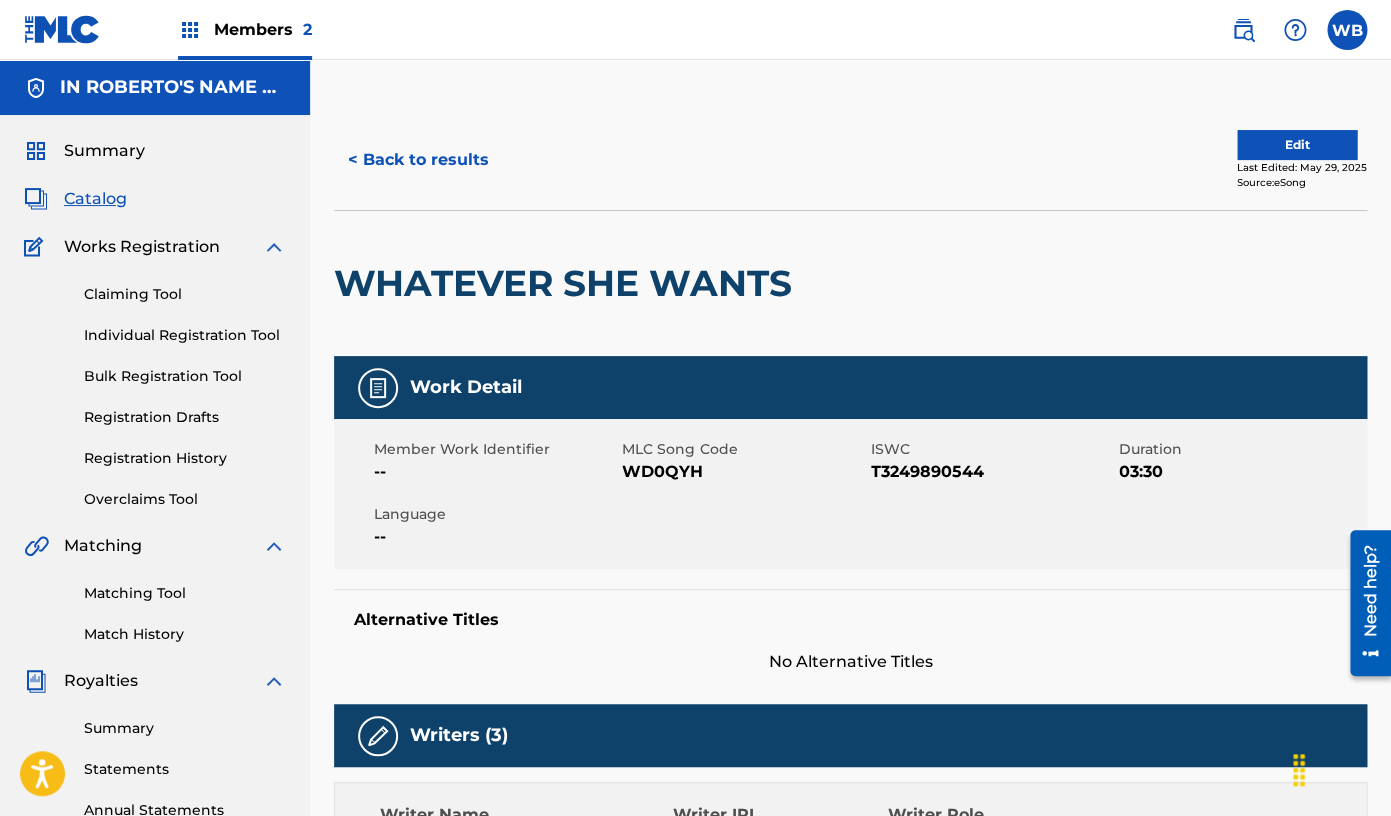 click on "Registration History" at bounding box center (185, 458) 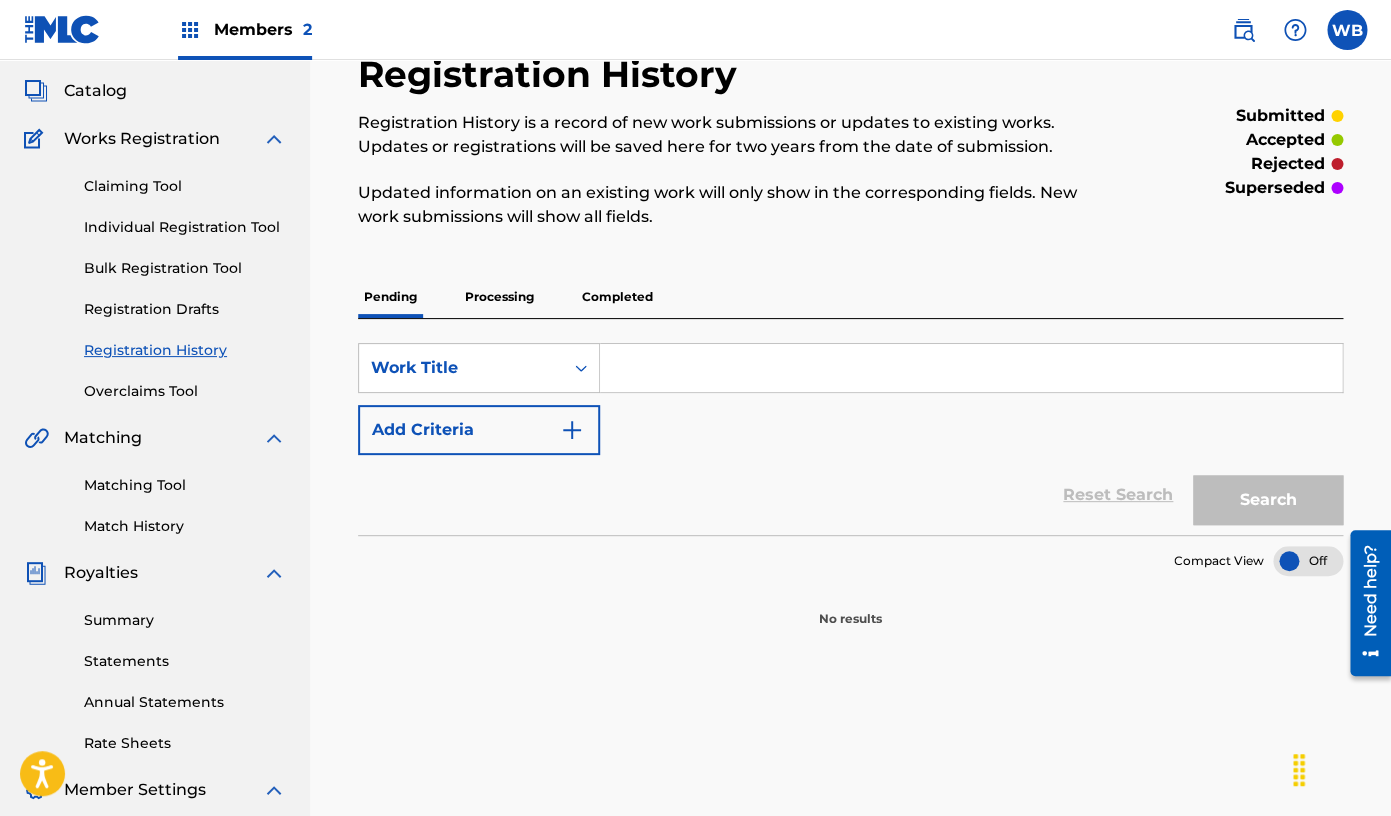 scroll, scrollTop: 144, scrollLeft: 0, axis: vertical 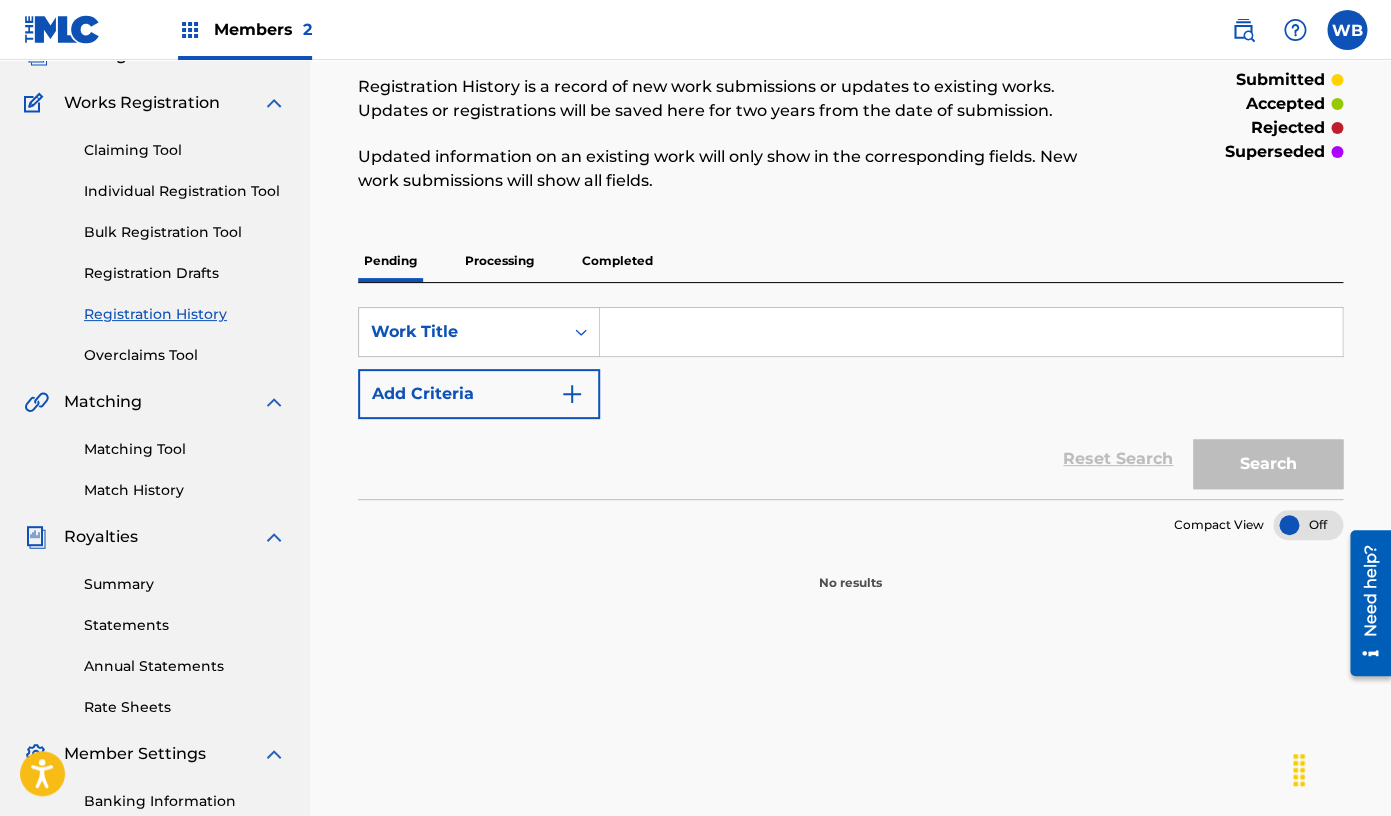 click on "Completed" at bounding box center [617, 261] 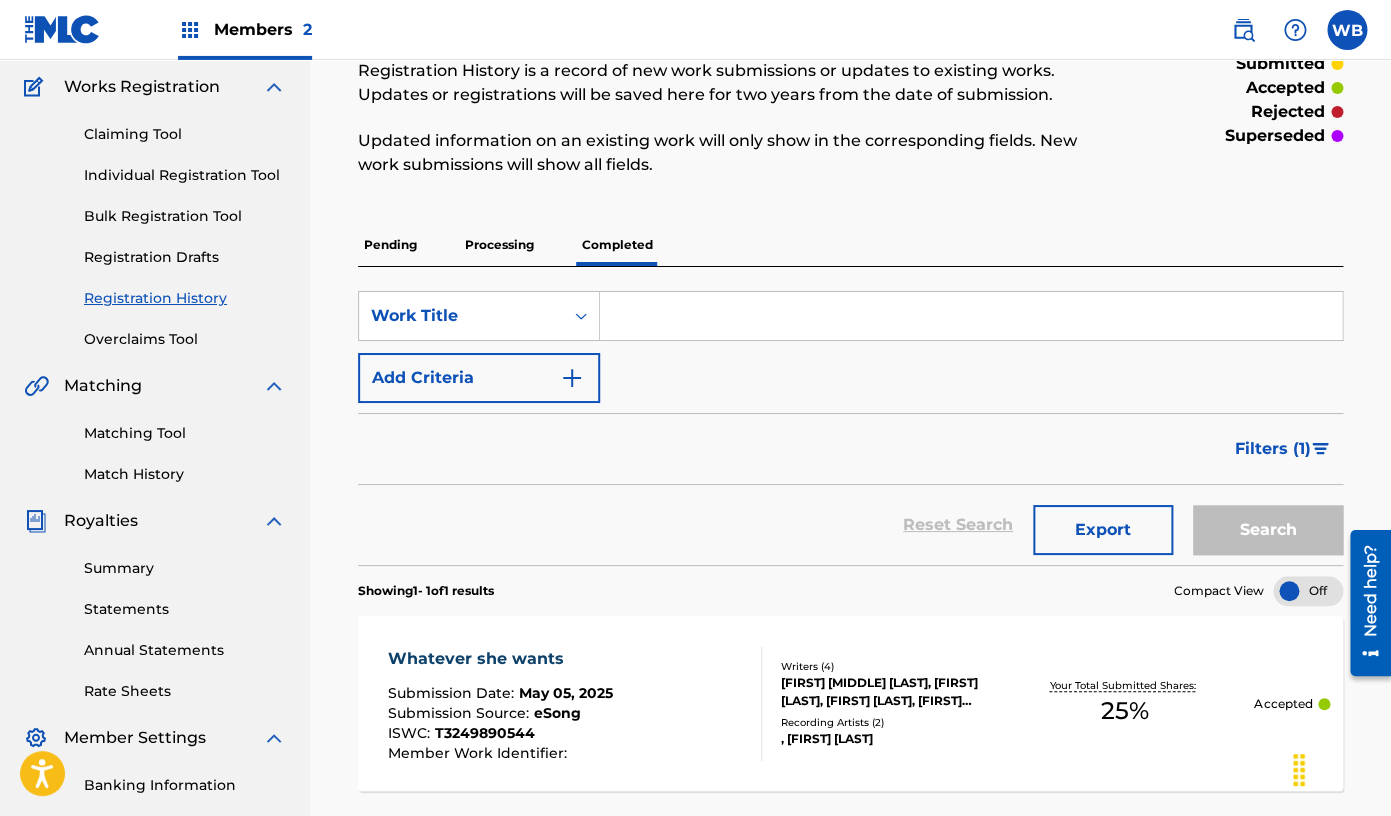 scroll, scrollTop: 240, scrollLeft: 0, axis: vertical 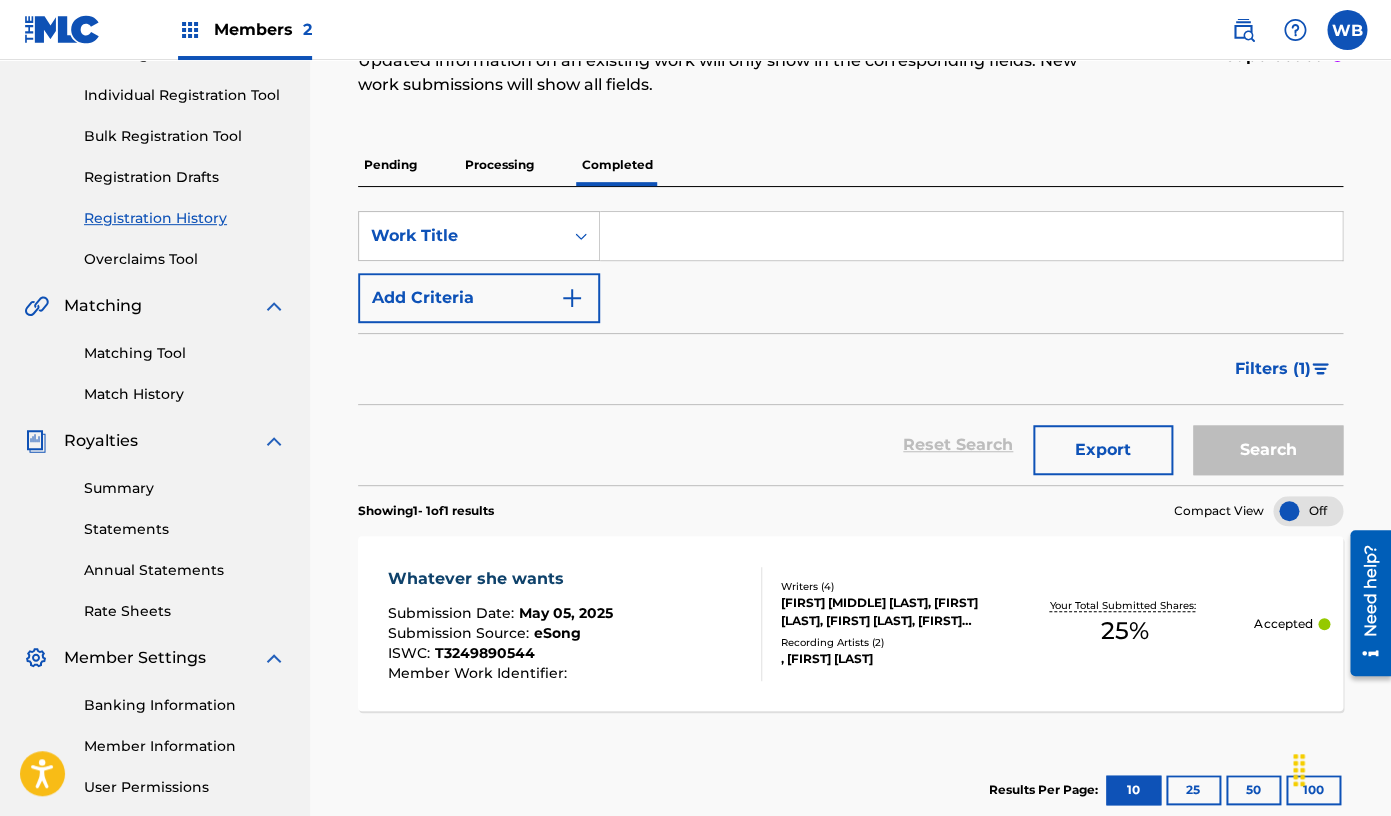 click on "[FIRST] [MIDDLE] [LAST], [FIRST] [LAST], [FIRST] [LAST], [FIRST] [MIDDLE] [LAST]" at bounding box center (888, 612) 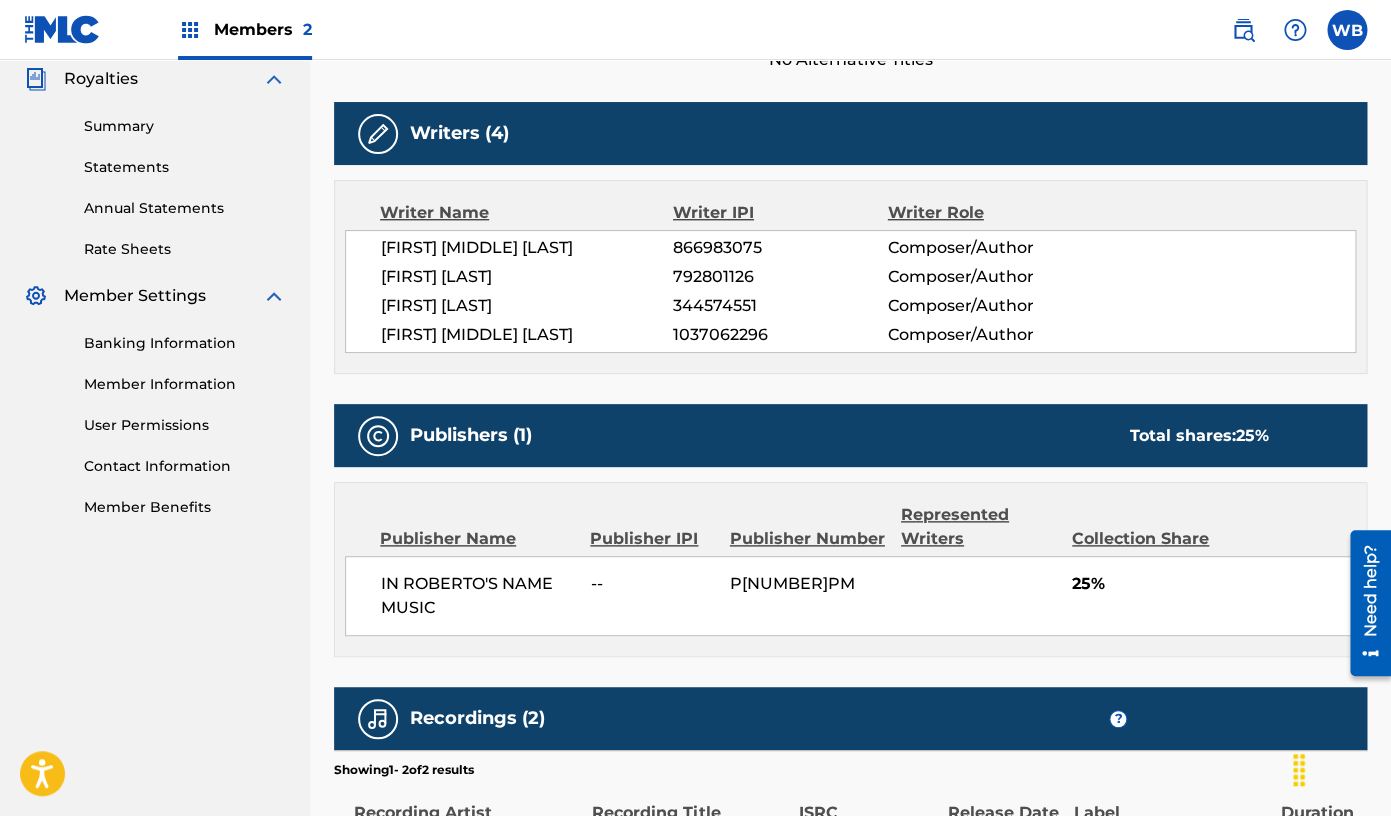 scroll, scrollTop: 554, scrollLeft: 0, axis: vertical 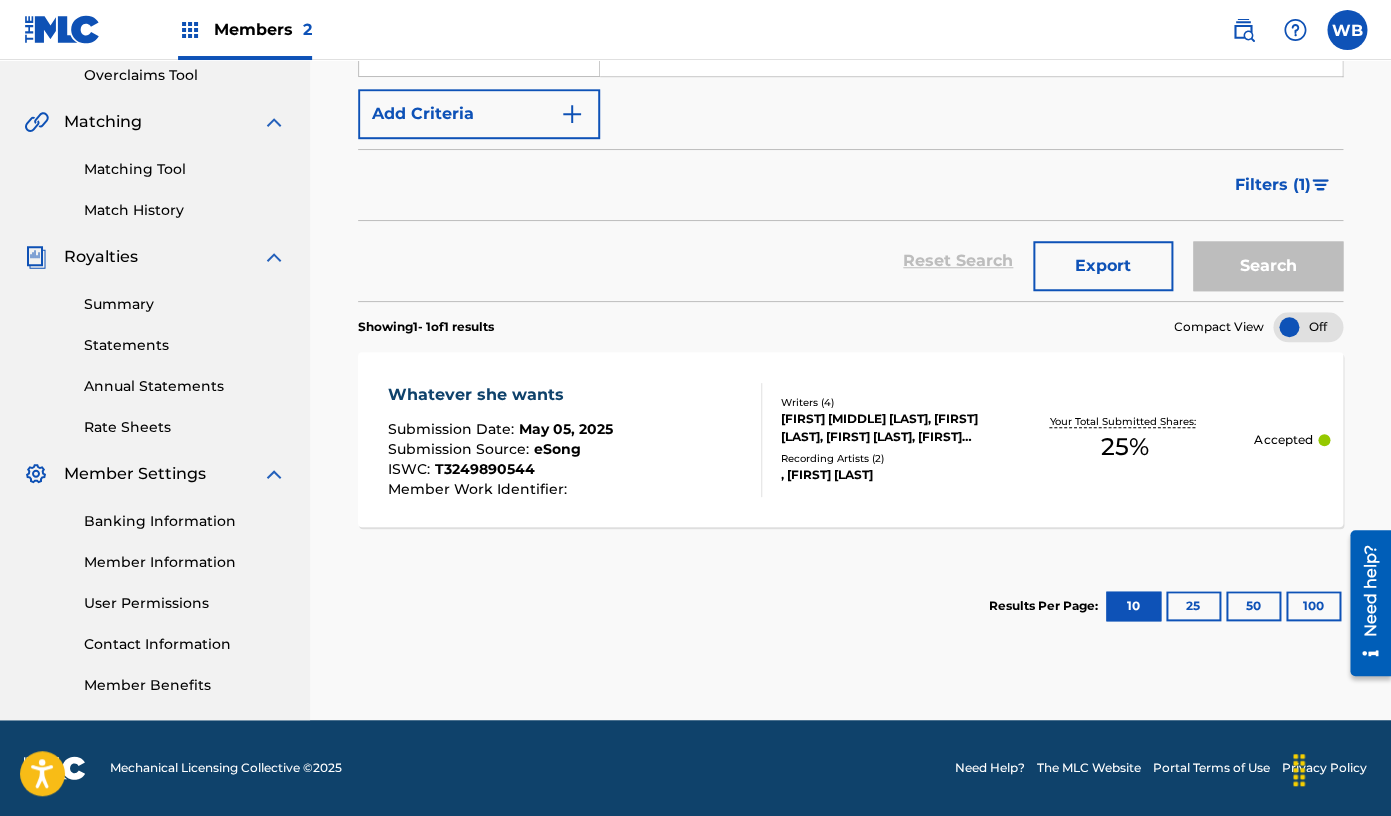 click on ", [FIRST] [LAST]" at bounding box center (888, 475) 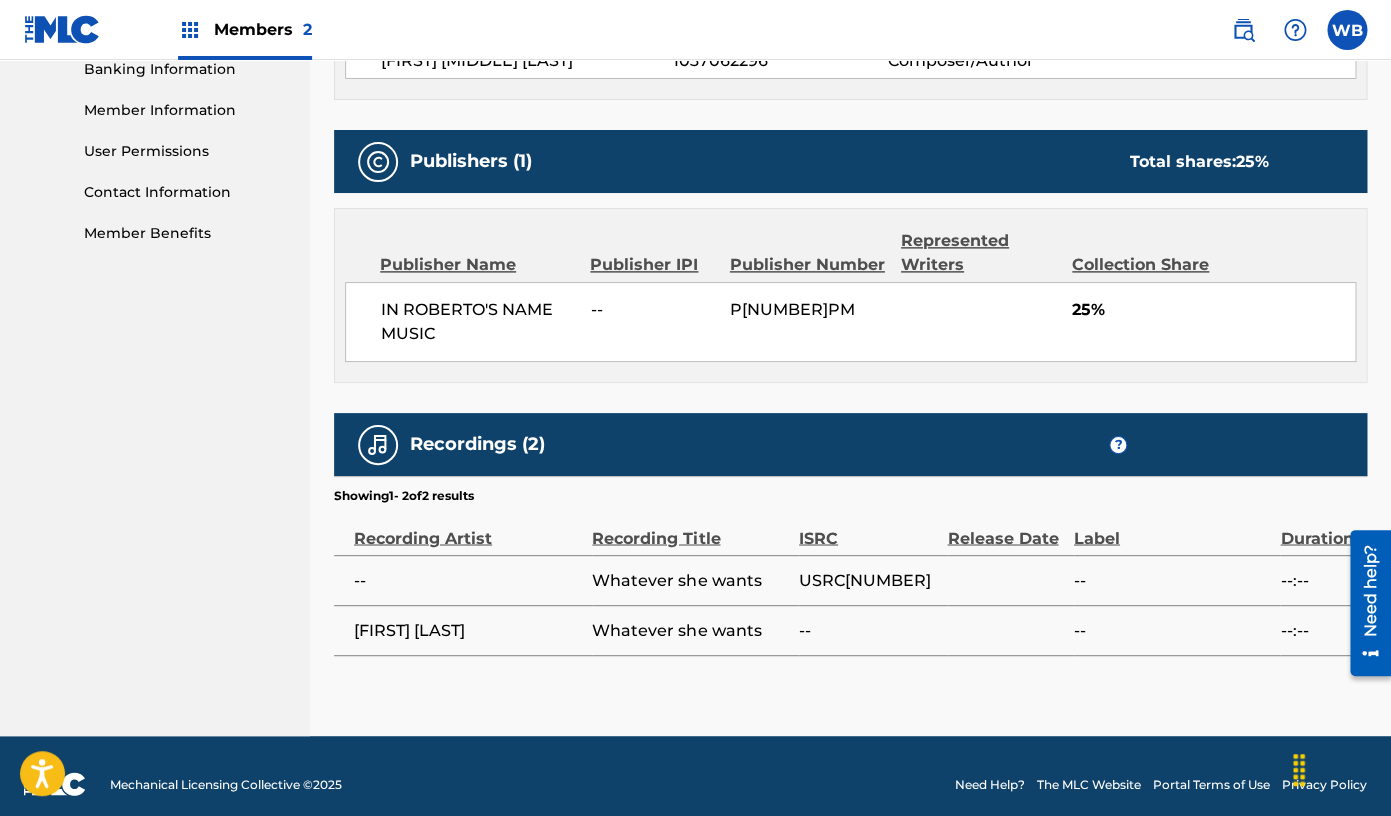 scroll, scrollTop: 890, scrollLeft: 0, axis: vertical 